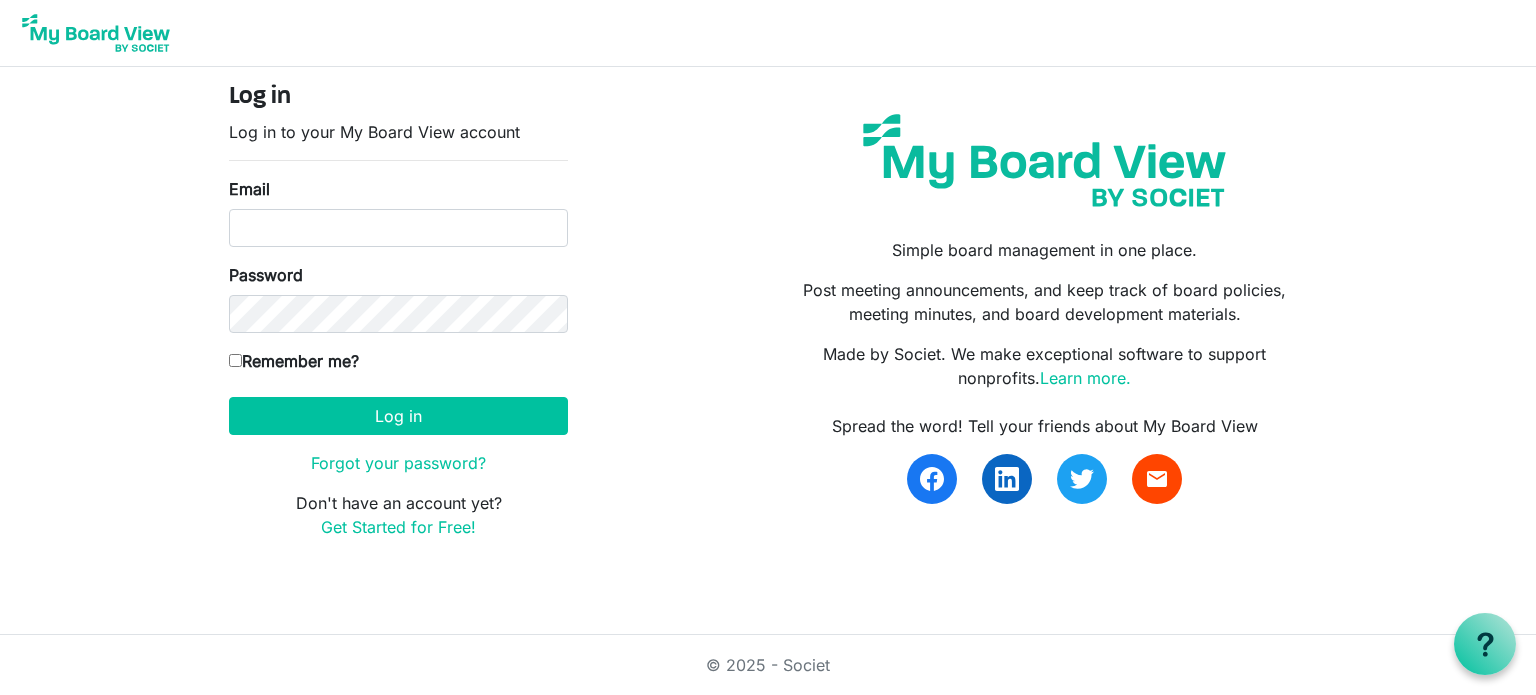 scroll, scrollTop: 0, scrollLeft: 0, axis: both 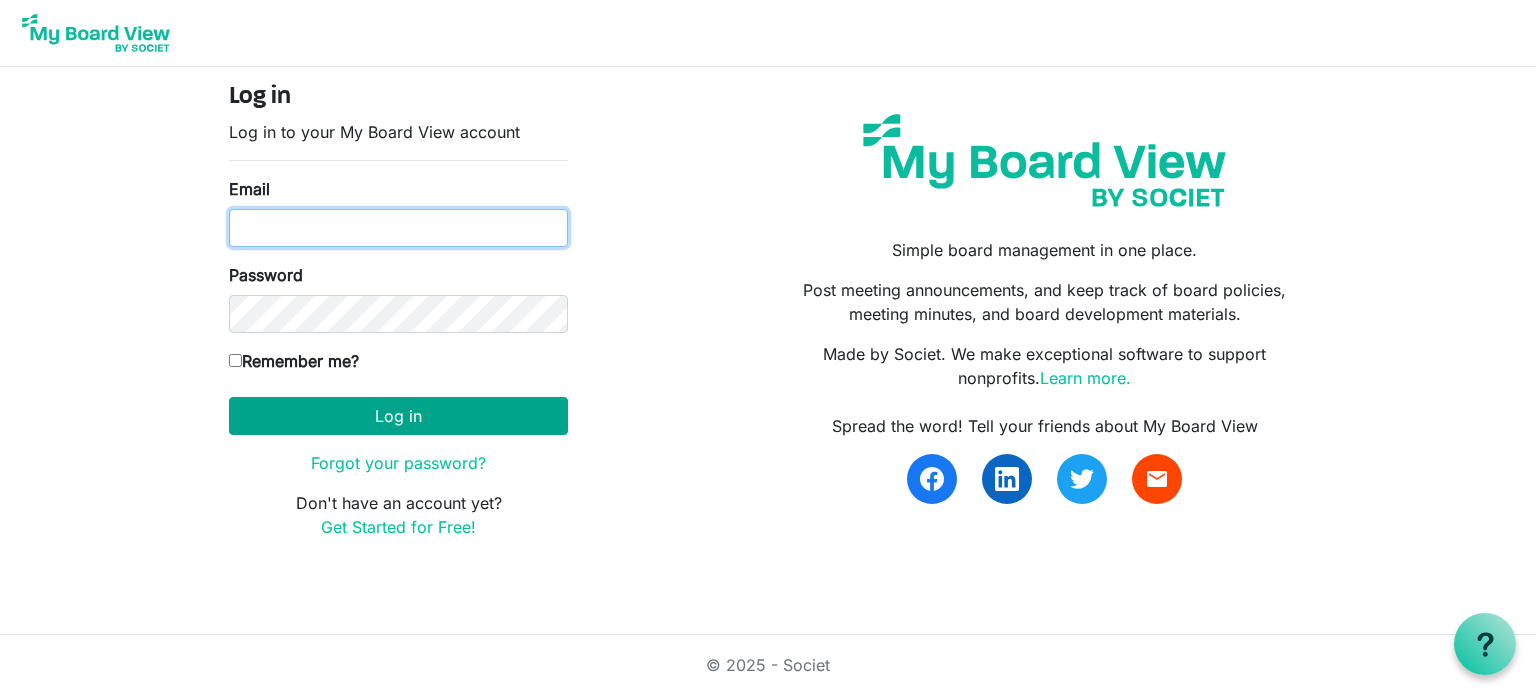 type on "[USERNAME]@[DOMAIN].ca" 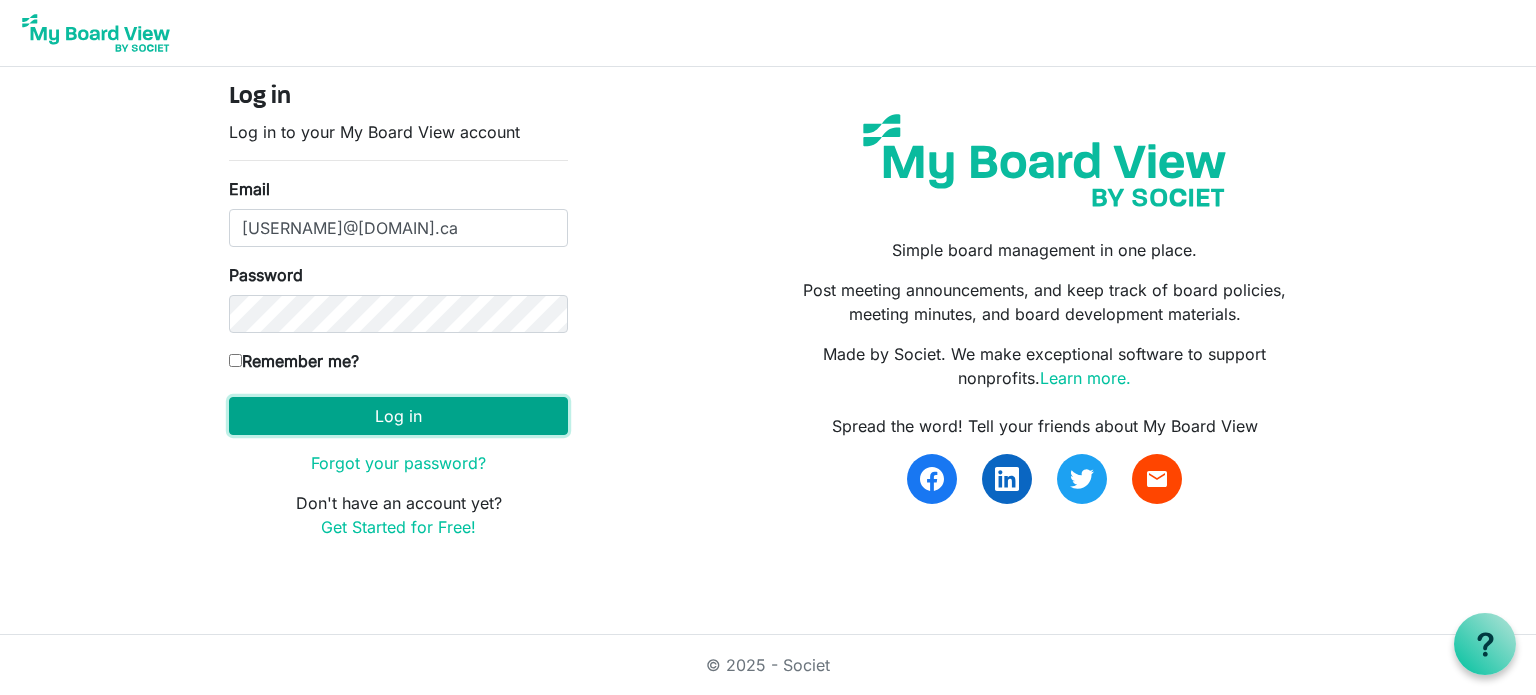 click on "Log in" at bounding box center [398, 416] 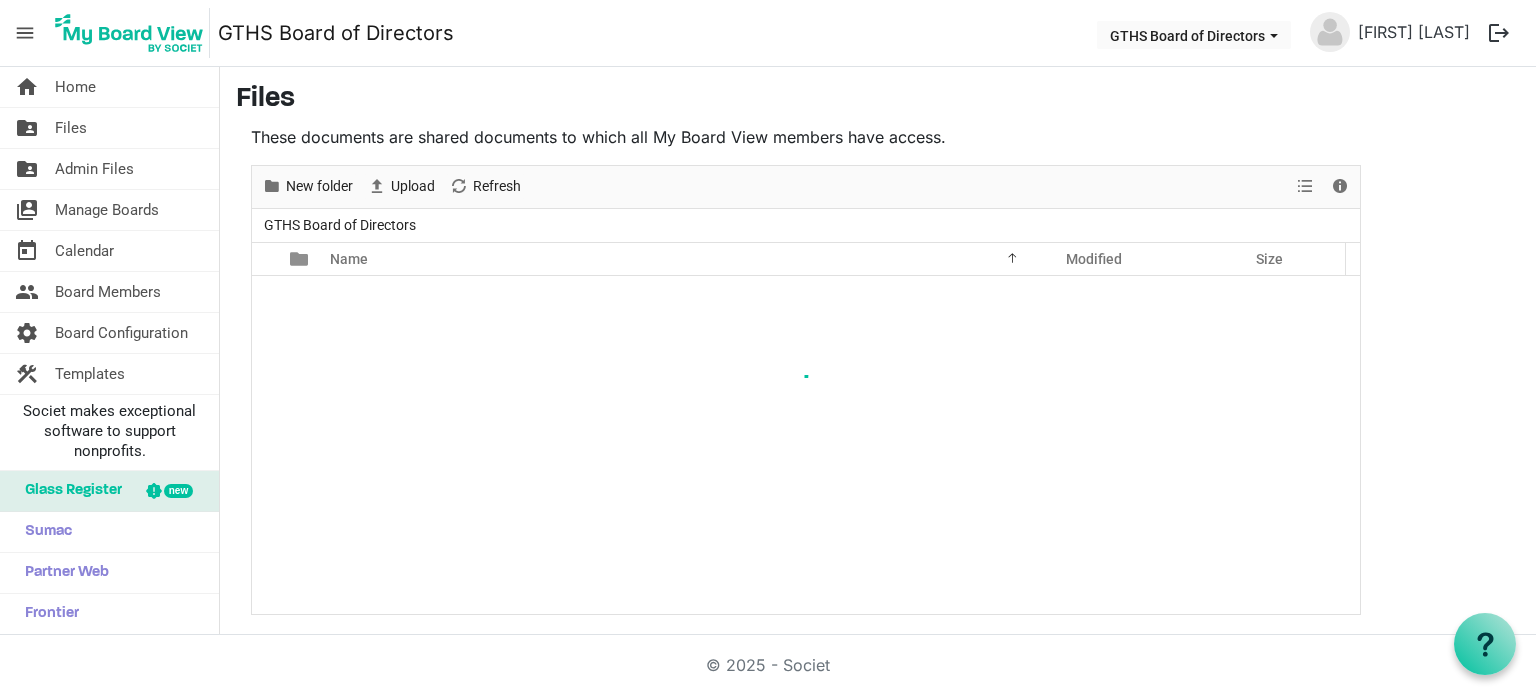 scroll, scrollTop: 0, scrollLeft: 0, axis: both 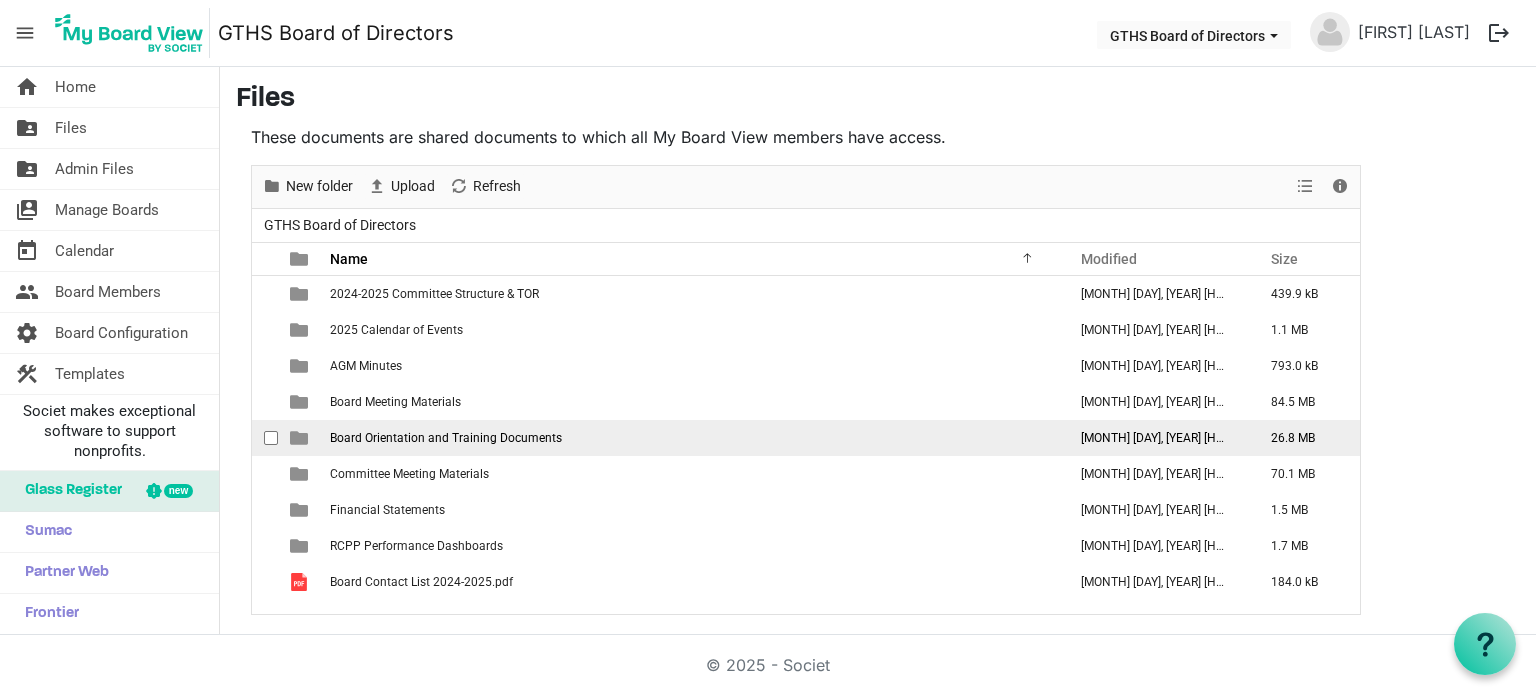 click on "Board Orientation and Training Documents" at bounding box center [446, 438] 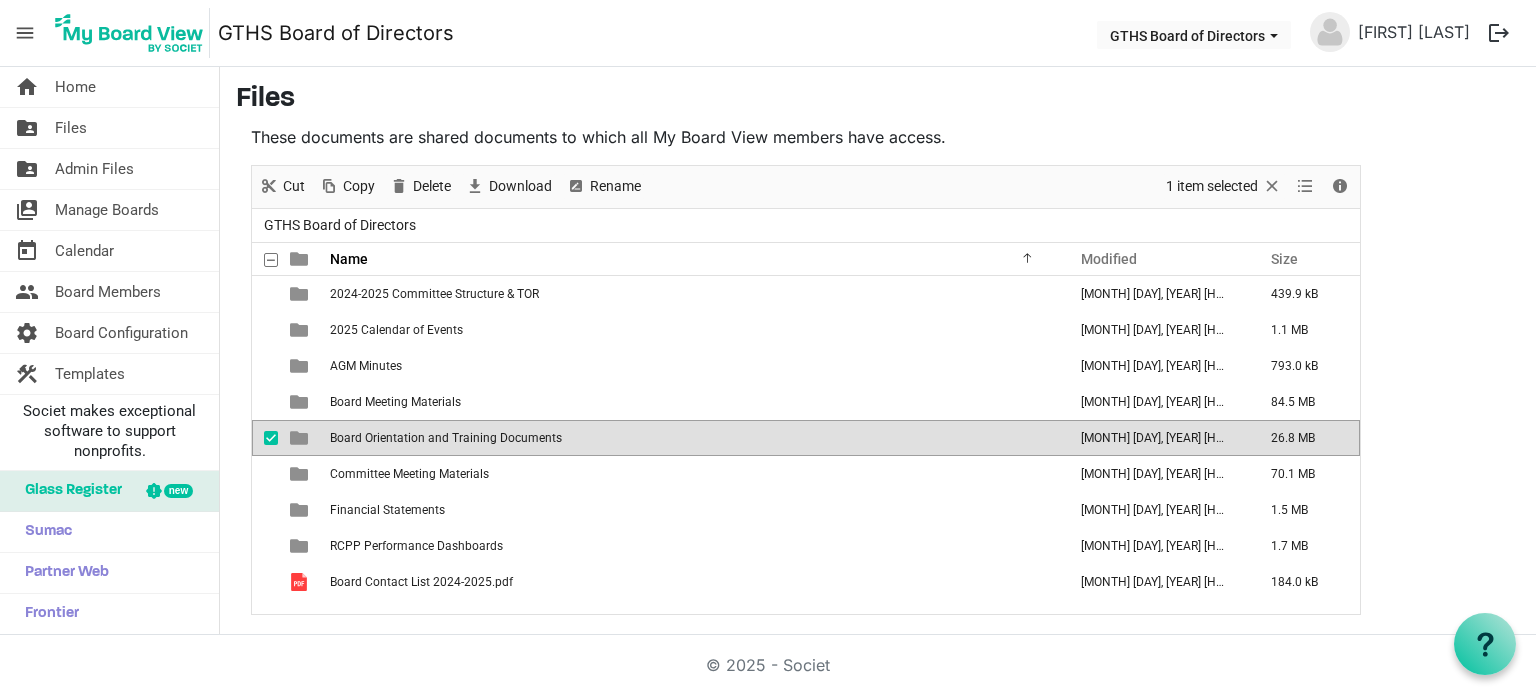 click on "Board Orientation and Training Documents" at bounding box center [446, 438] 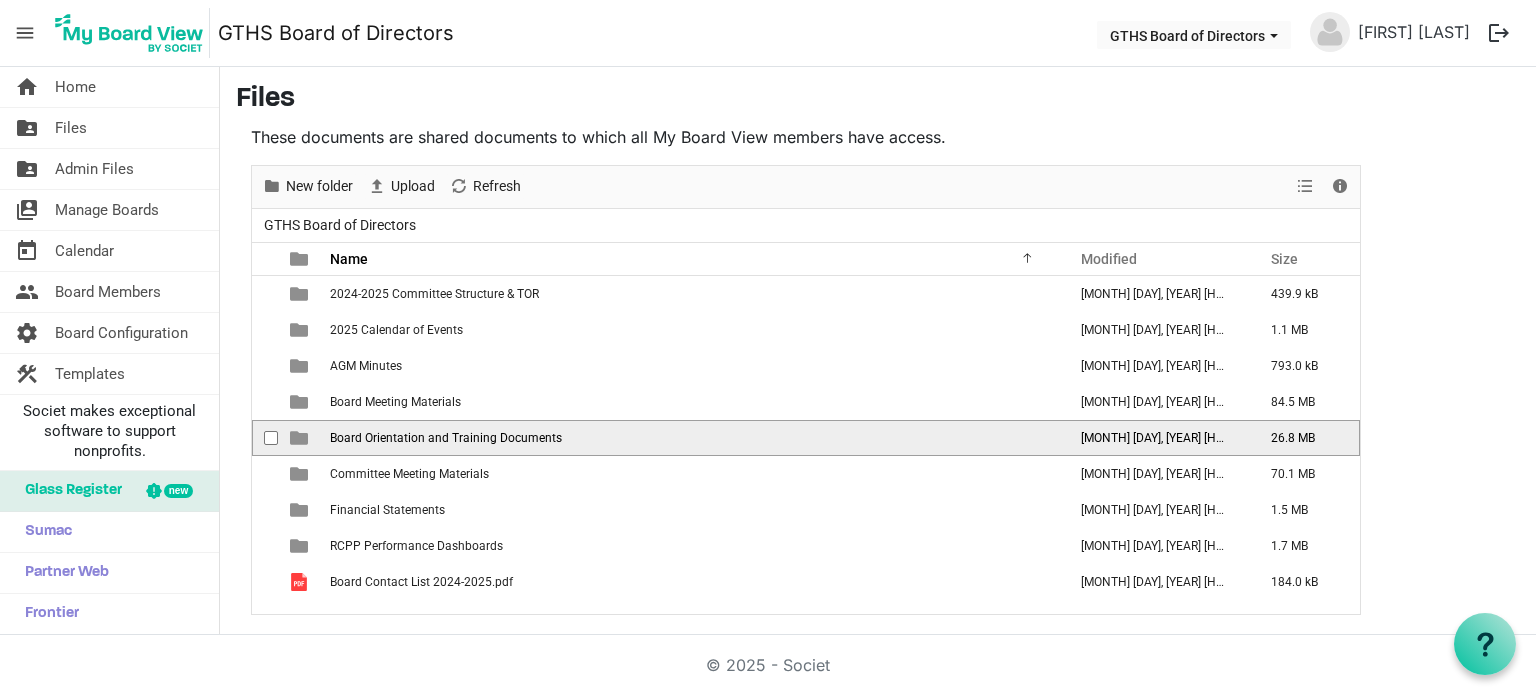 click on "Board Orientation and Training Documents" at bounding box center (446, 438) 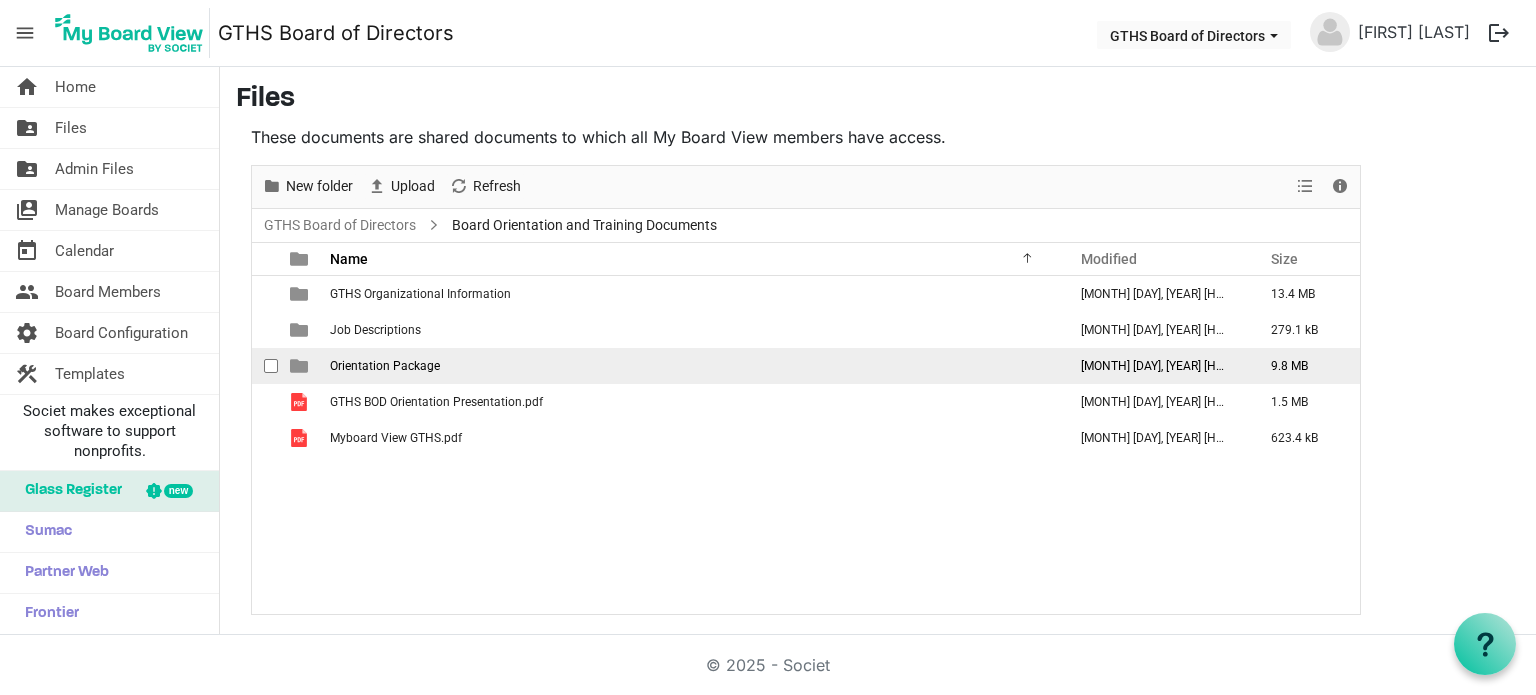 click on "Orientation Package" at bounding box center [385, 366] 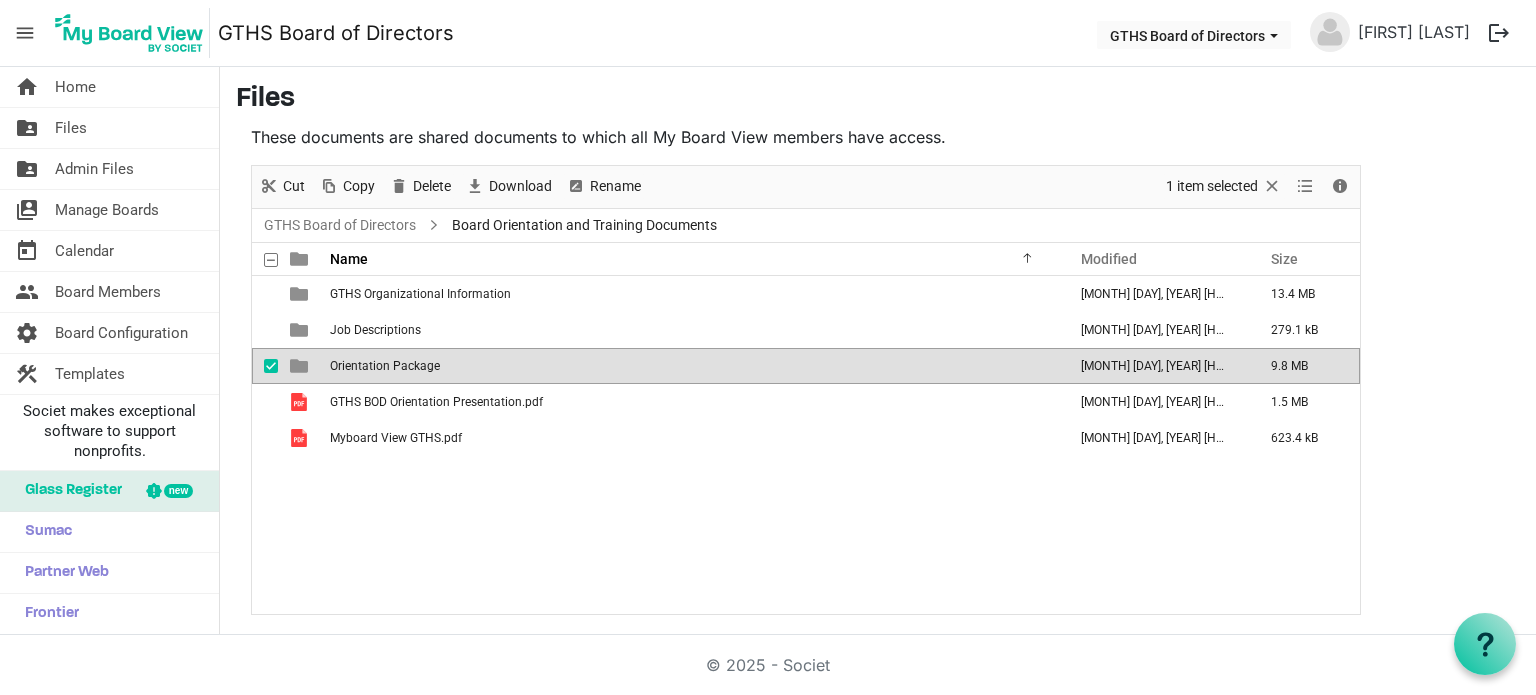 click on "Orientation Package" at bounding box center [385, 366] 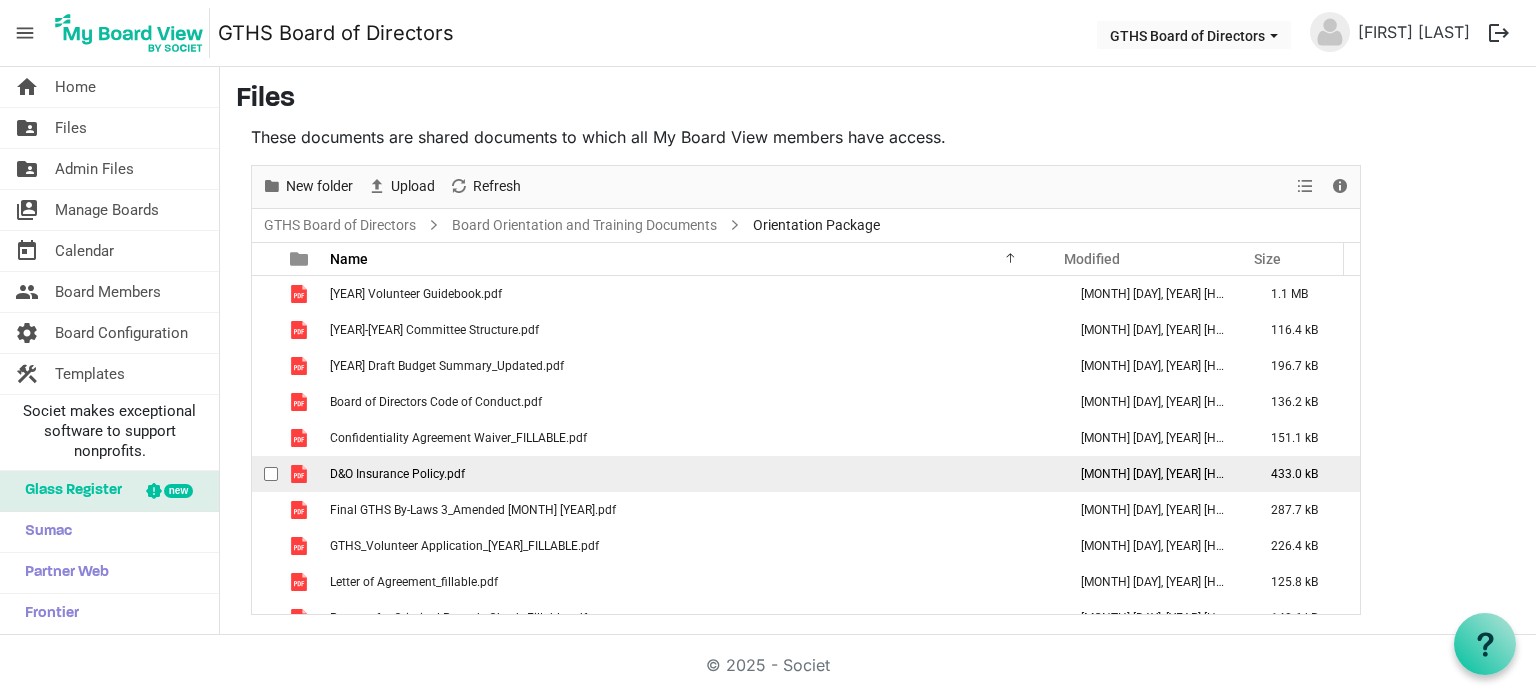 scroll, scrollTop: 57, scrollLeft: 0, axis: vertical 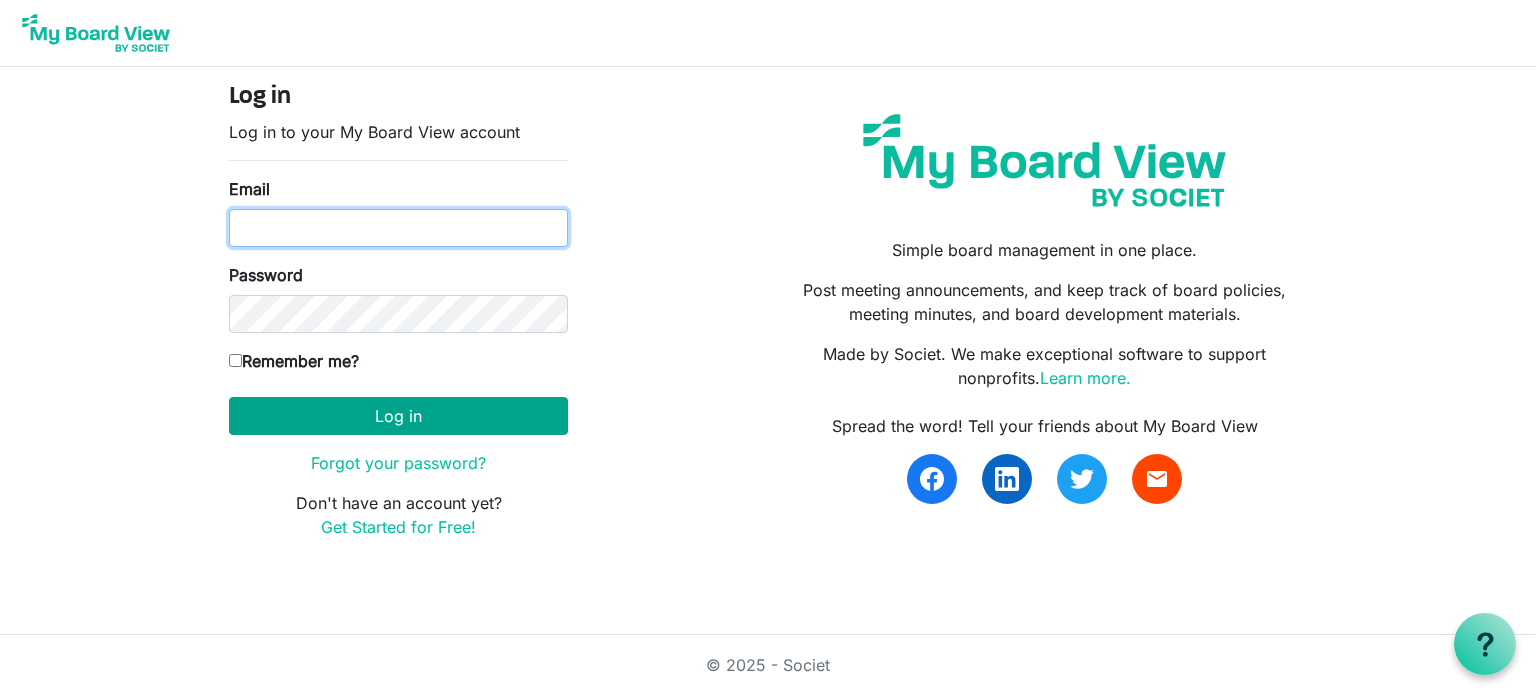 type on "karen@gths.ca" 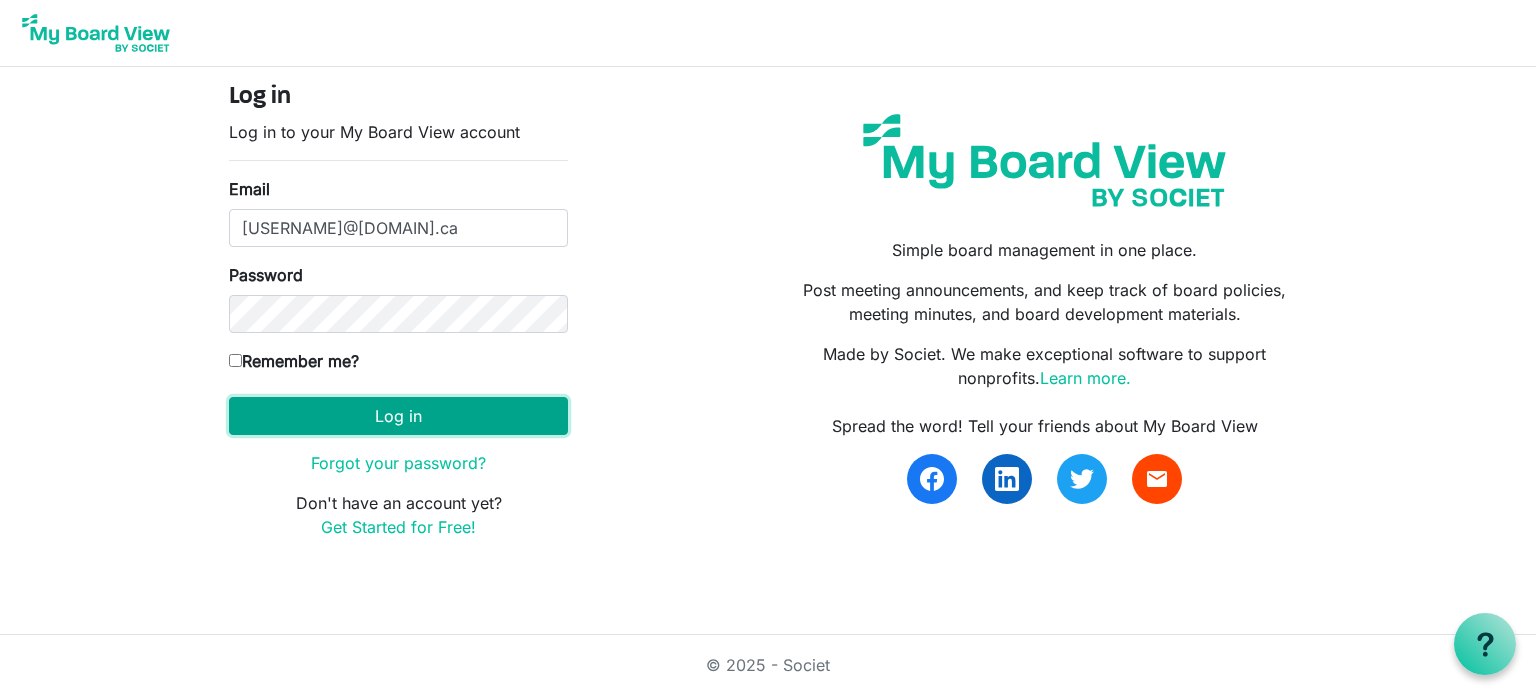 click on "Log in" at bounding box center [398, 416] 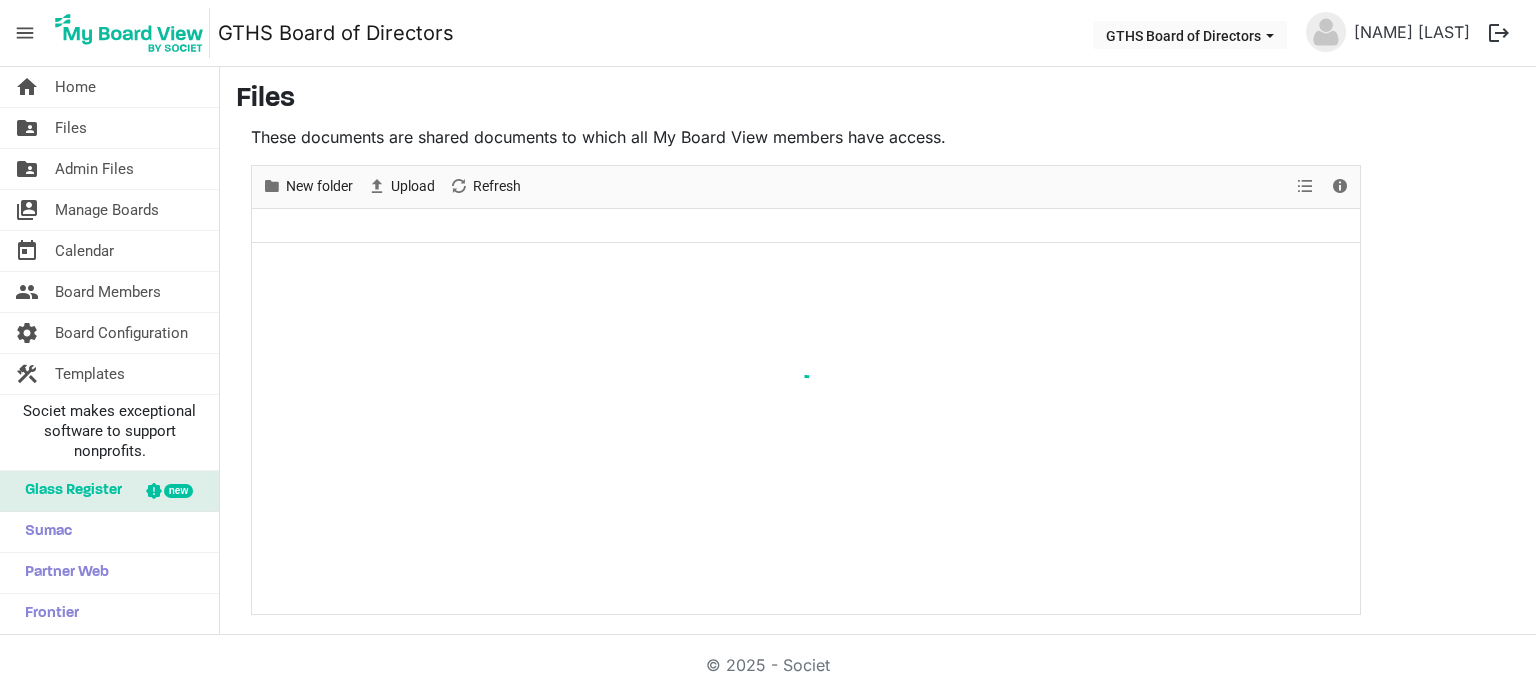 scroll, scrollTop: 0, scrollLeft: 0, axis: both 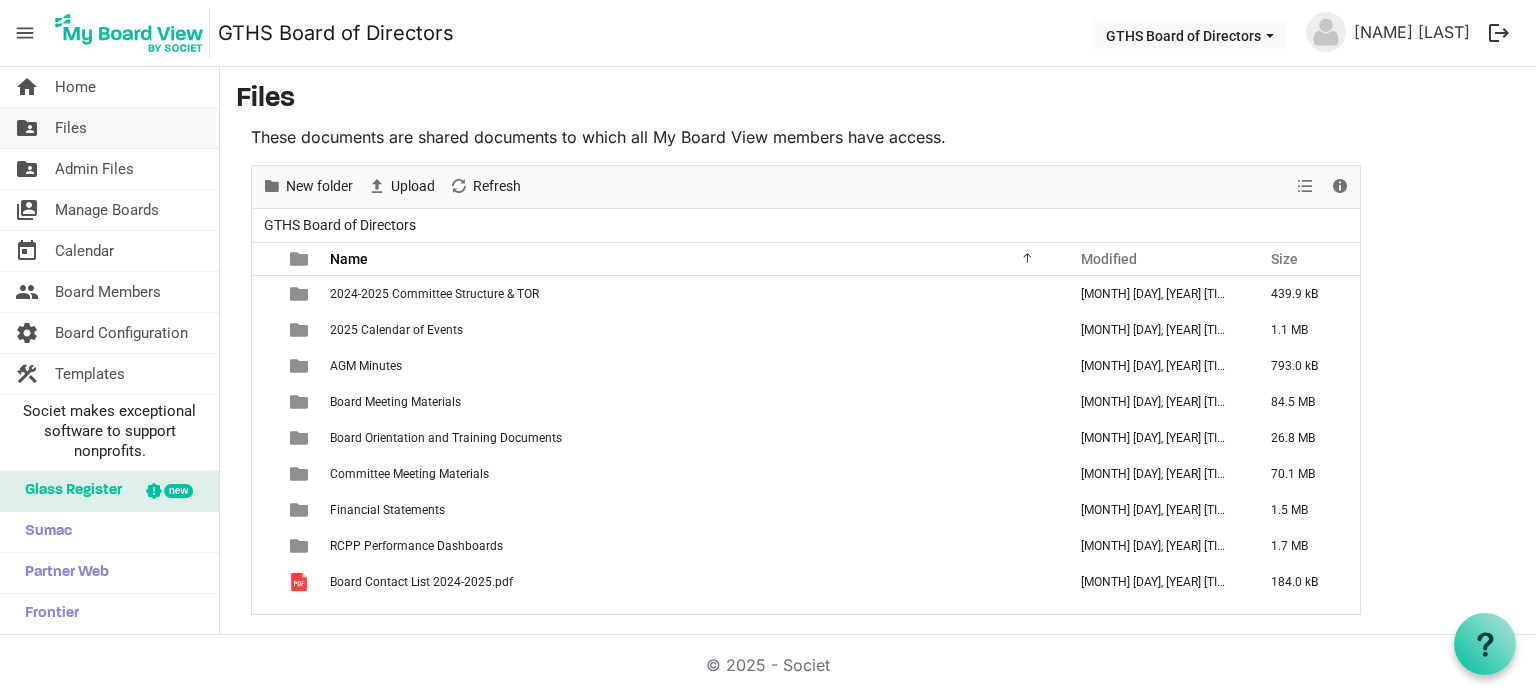 click on "Files" at bounding box center (71, 128) 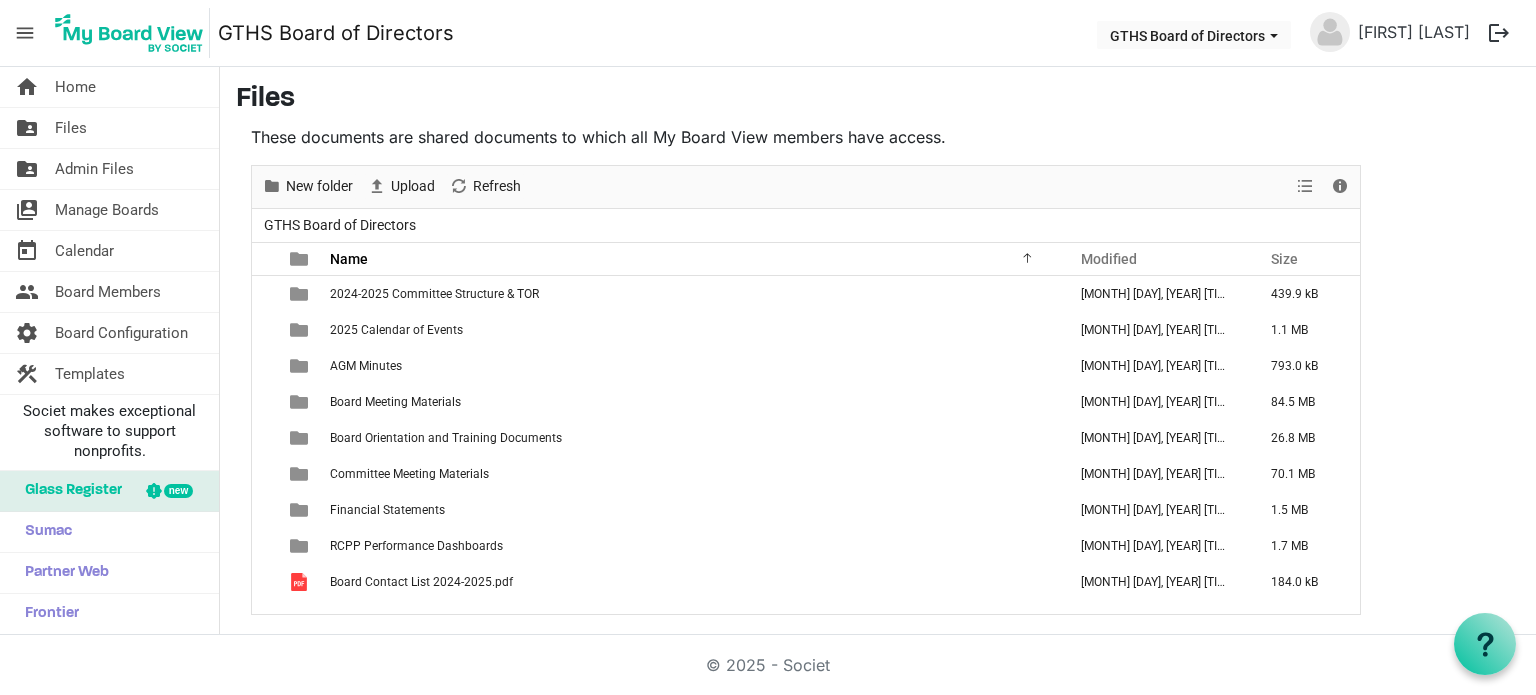 scroll, scrollTop: 0, scrollLeft: 0, axis: both 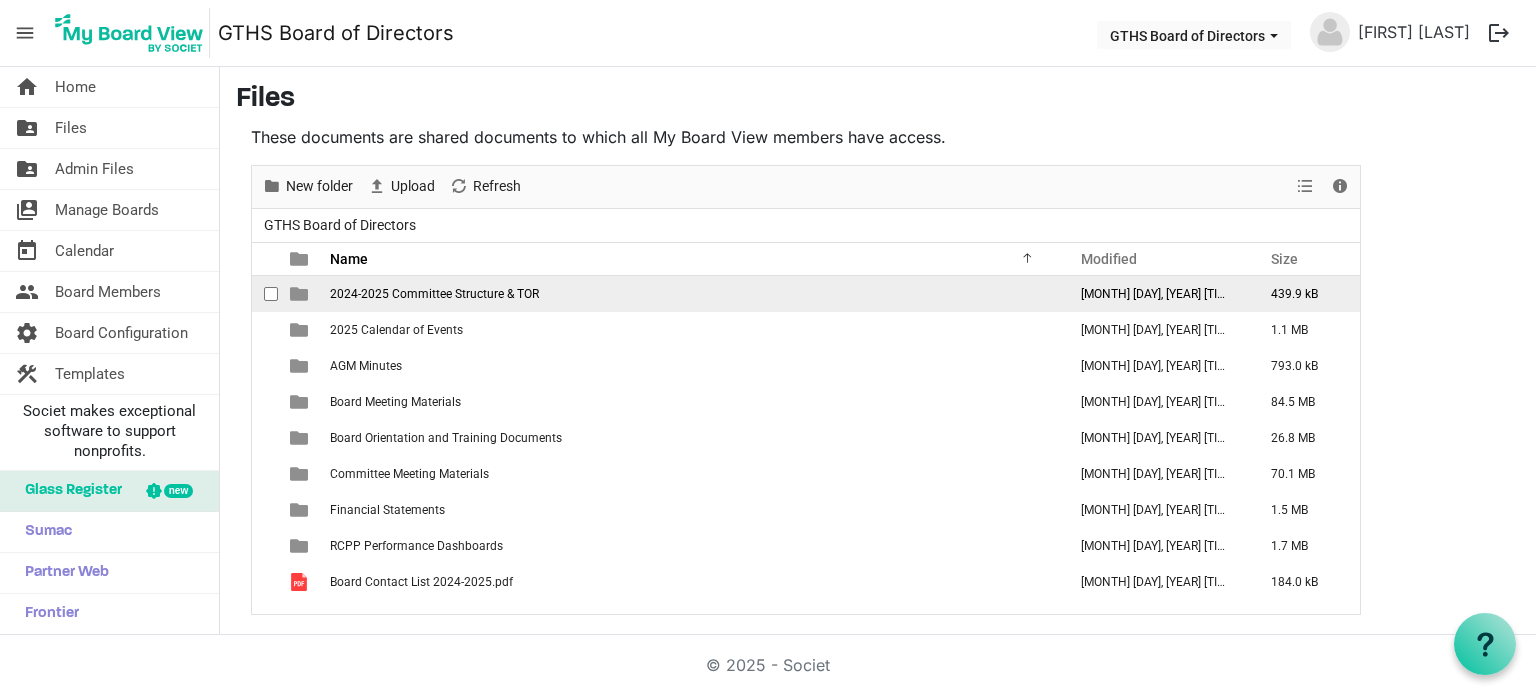 click on "2024-2025 Committee Structure & TOR" at bounding box center (434, 294) 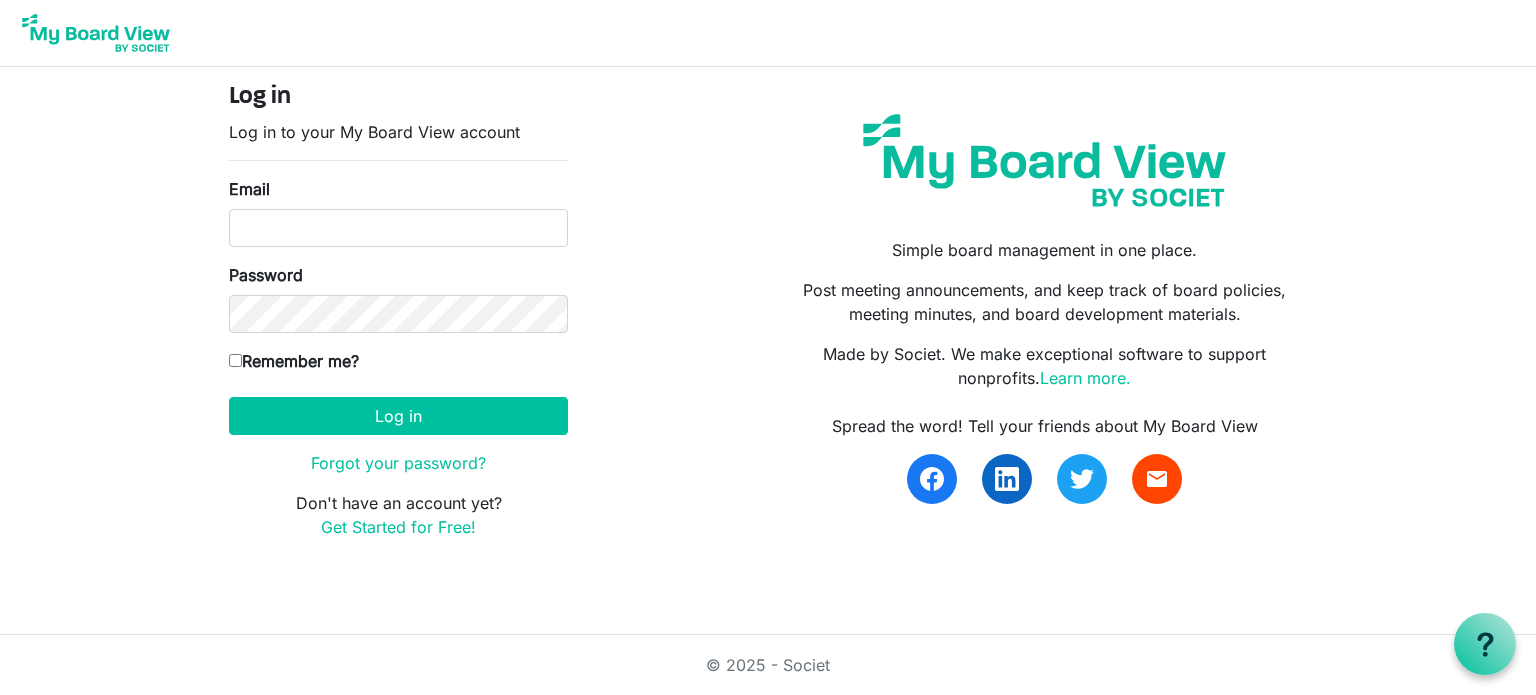 scroll, scrollTop: 0, scrollLeft: 0, axis: both 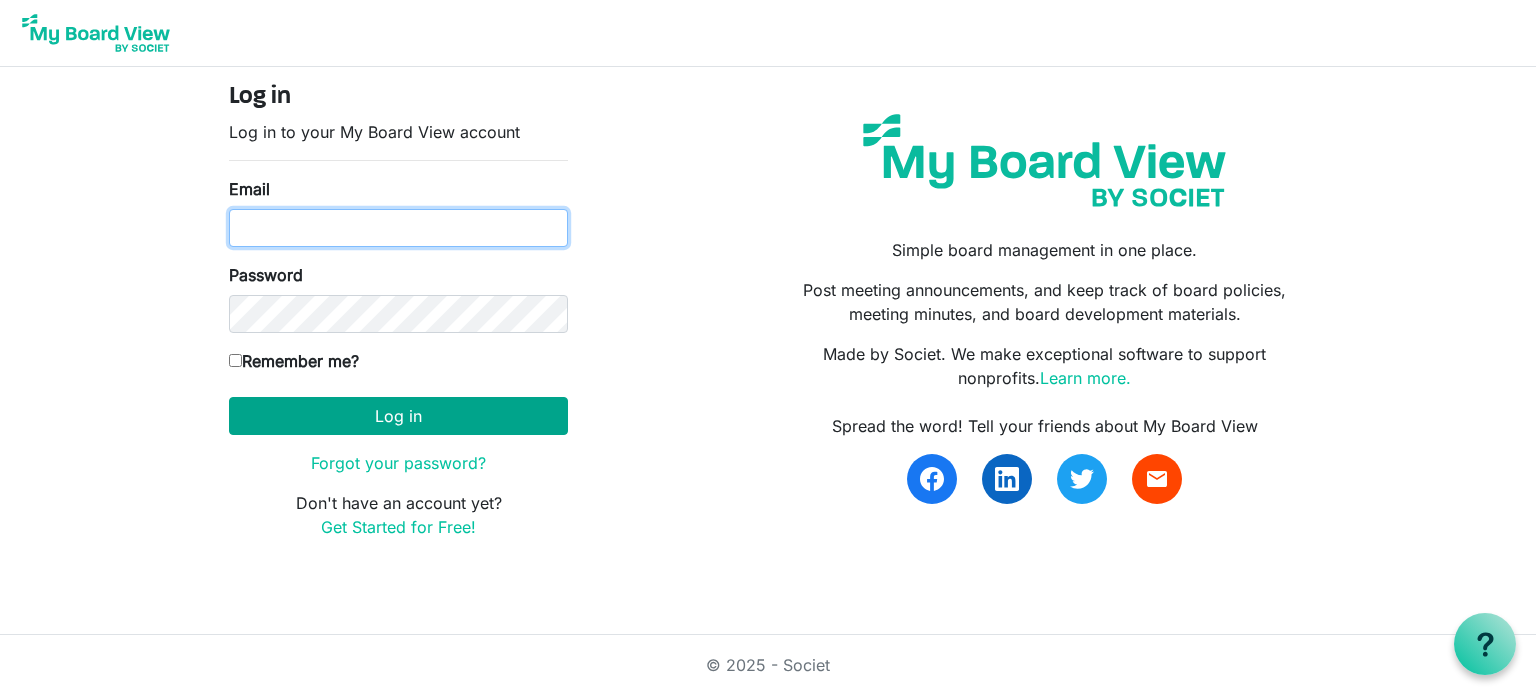 type on "karen@gths.ca" 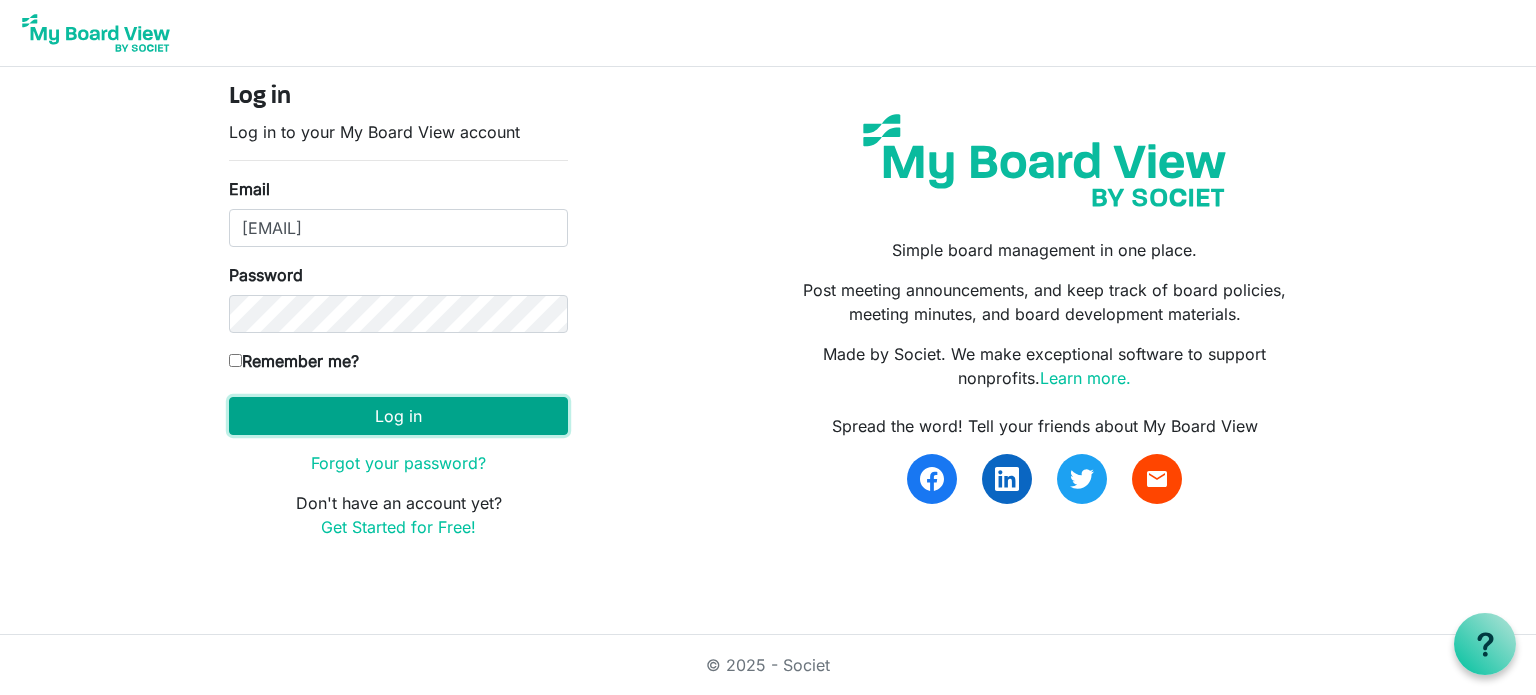 click on "Log in" at bounding box center [398, 416] 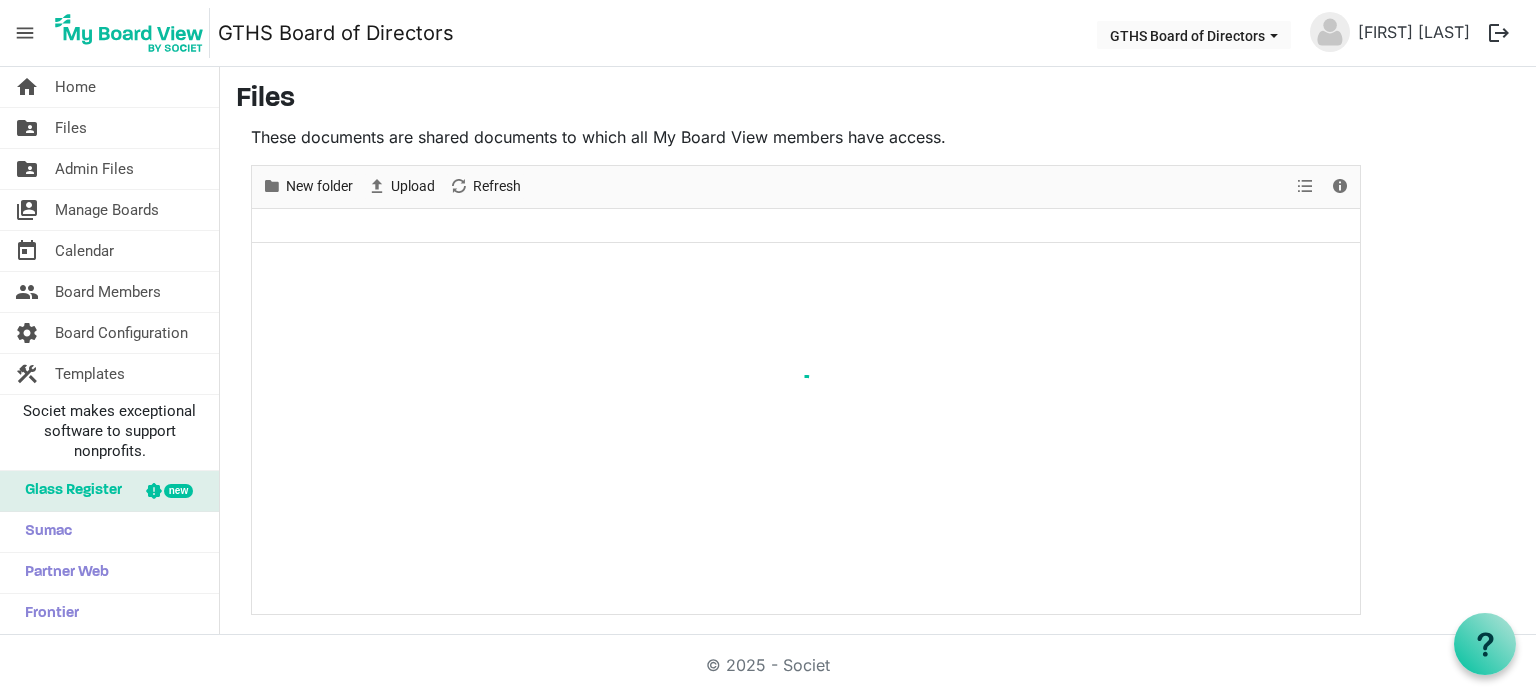 scroll, scrollTop: 0, scrollLeft: 0, axis: both 